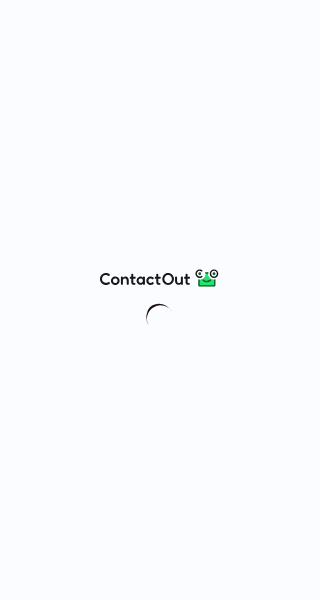 scroll, scrollTop: 0, scrollLeft: 0, axis: both 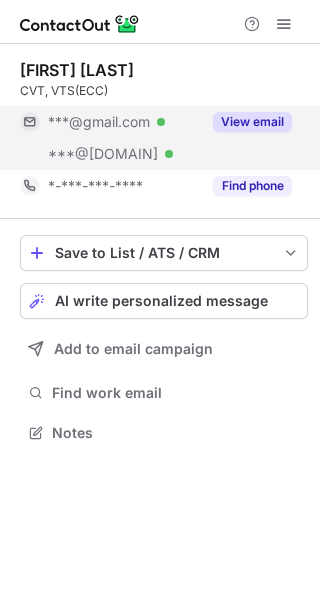 drag, startPoint x: 250, startPoint y: 115, endPoint x: 270, endPoint y: 115, distance: 20 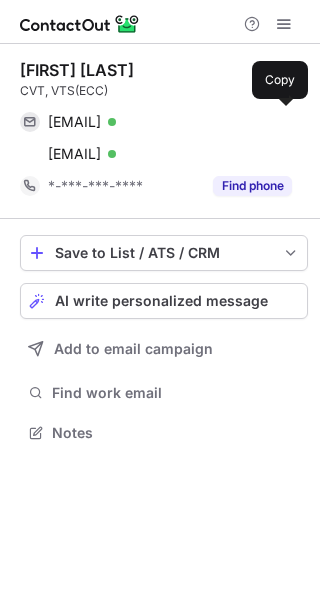 click on "susaneaustin@gmail.com Verified" at bounding box center (170, 122) 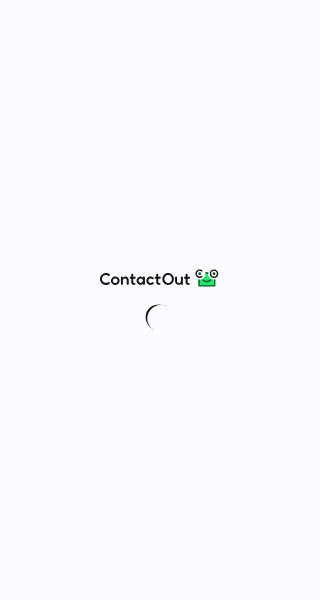 scroll, scrollTop: 0, scrollLeft: 0, axis: both 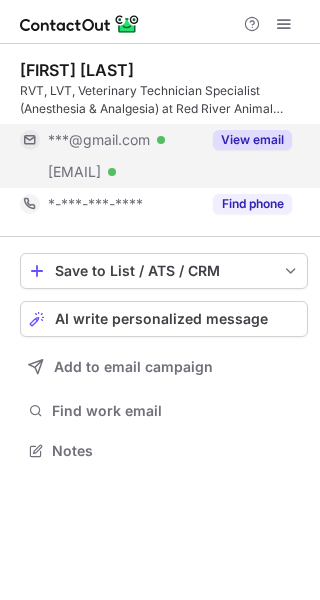 click on "View email" at bounding box center (252, 140) 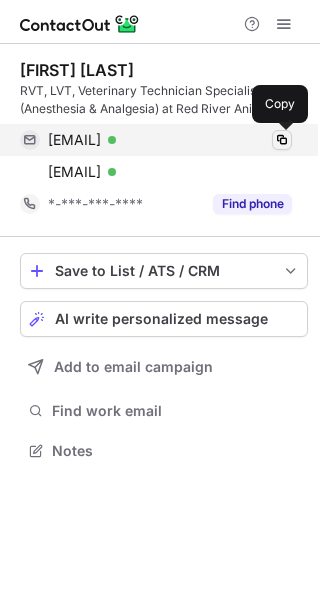 click at bounding box center [282, 140] 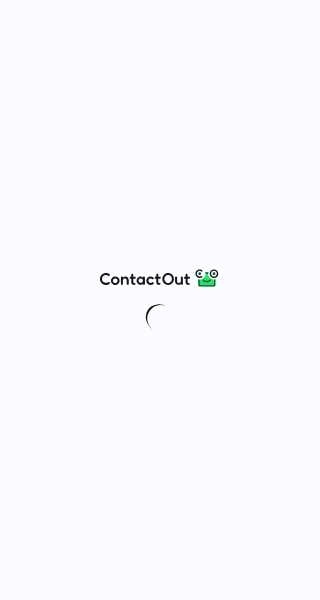 scroll, scrollTop: 0, scrollLeft: 0, axis: both 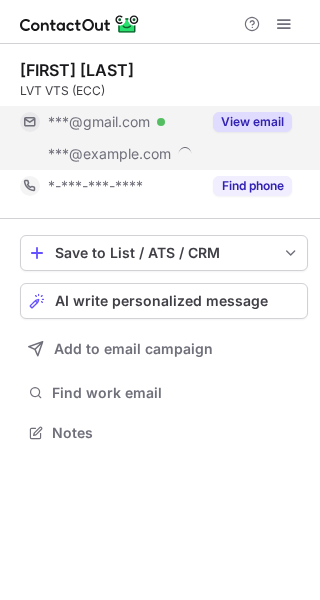 click on "View email" at bounding box center [246, 122] 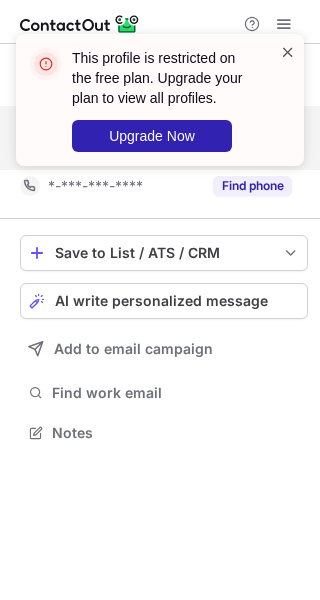 click at bounding box center [288, 52] 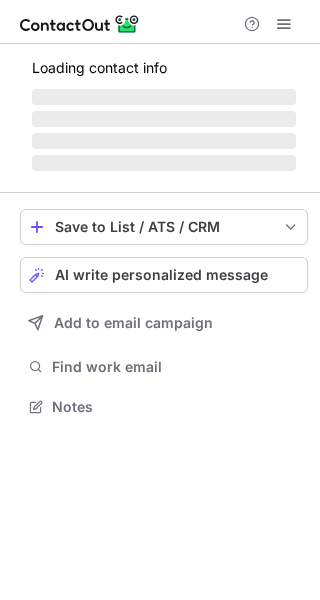 scroll, scrollTop: 0, scrollLeft: 0, axis: both 